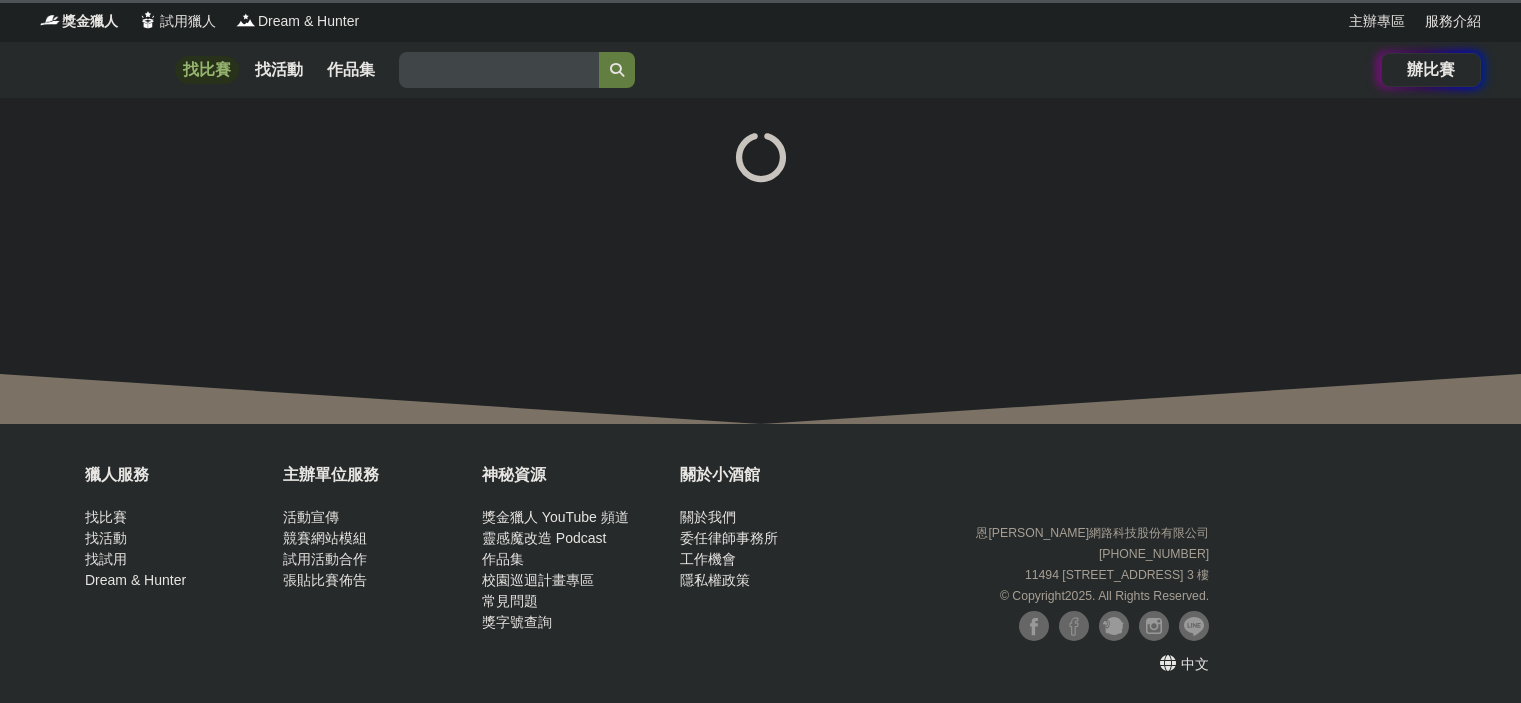 scroll, scrollTop: 0, scrollLeft: 0, axis: both 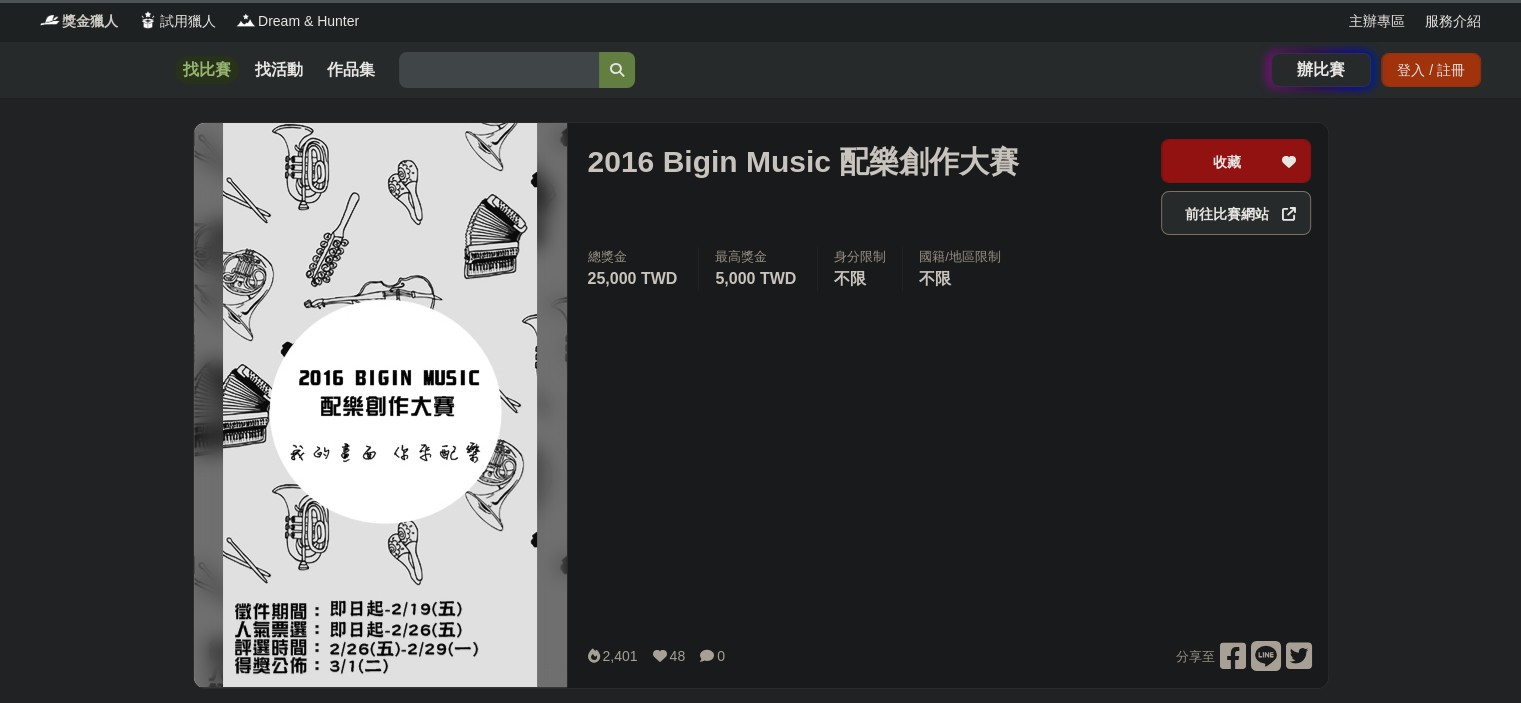 click on "獎金獵人" at bounding box center [90, 21] 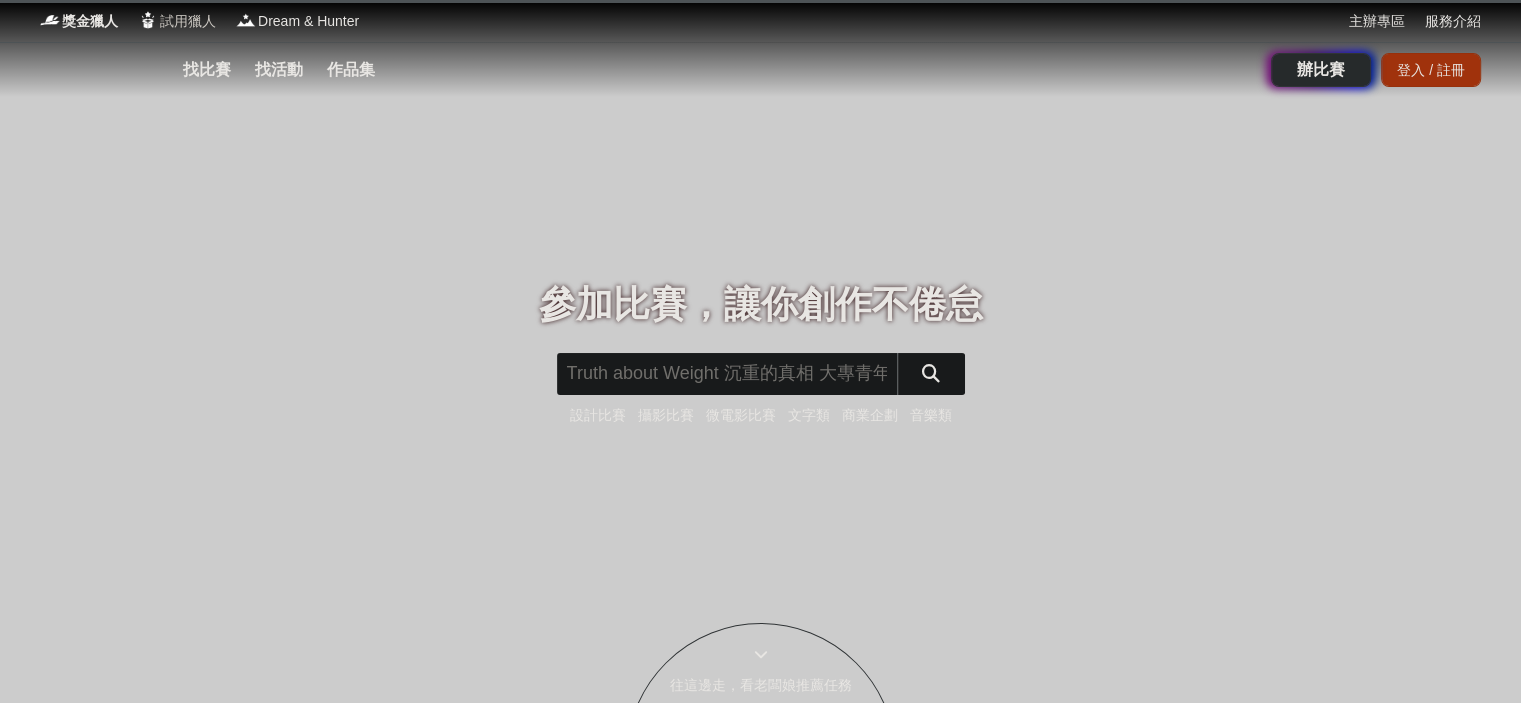 click on "試用獵人" at bounding box center [188, 21] 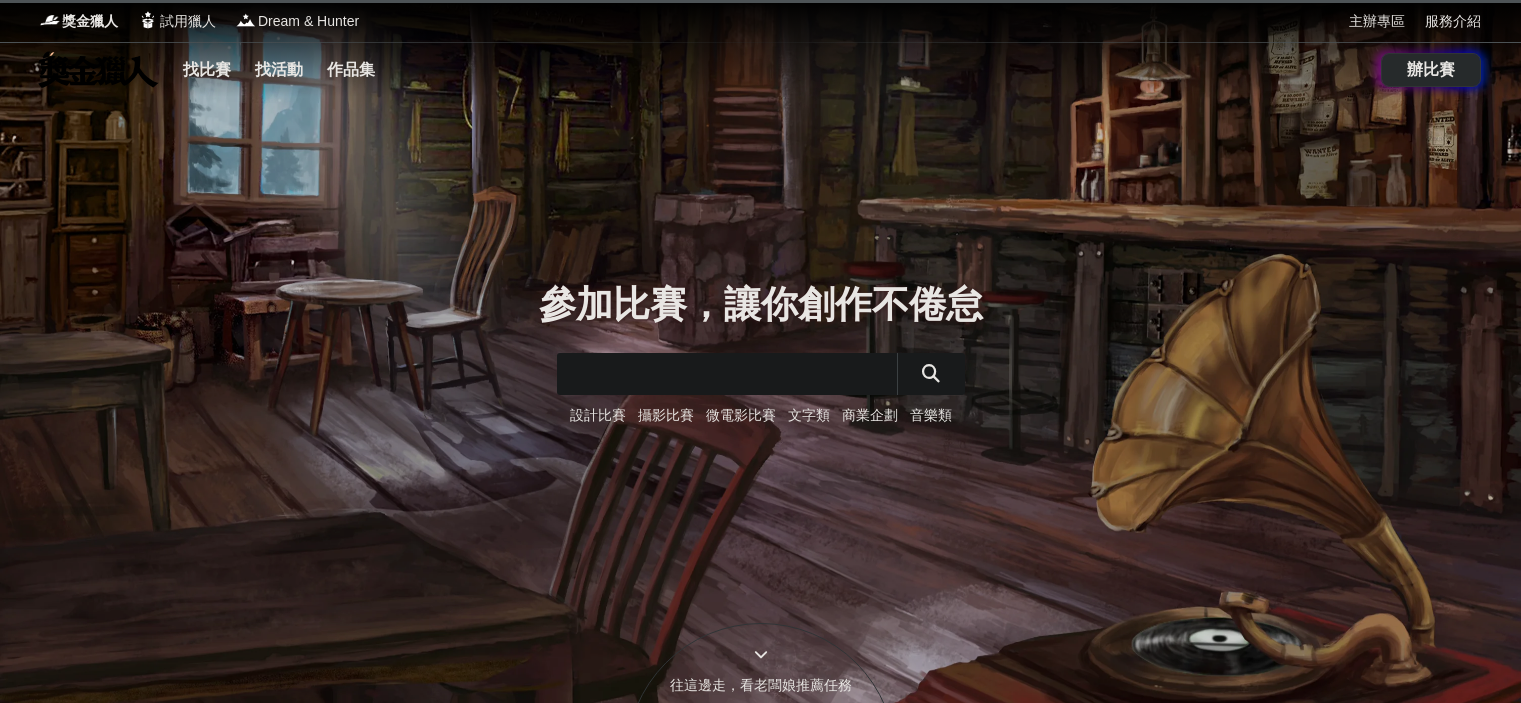 scroll, scrollTop: 0, scrollLeft: 0, axis: both 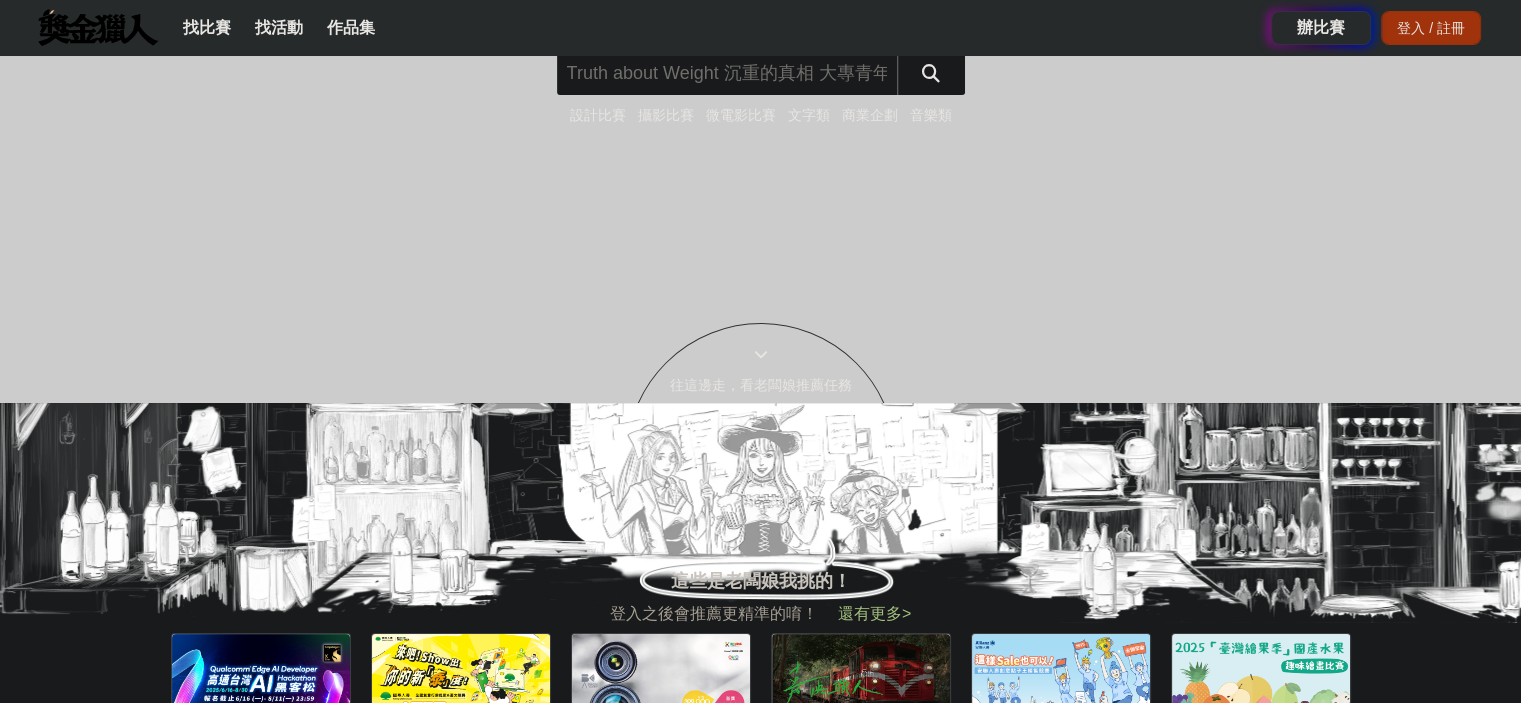 click on "音樂類" at bounding box center [931, 115] 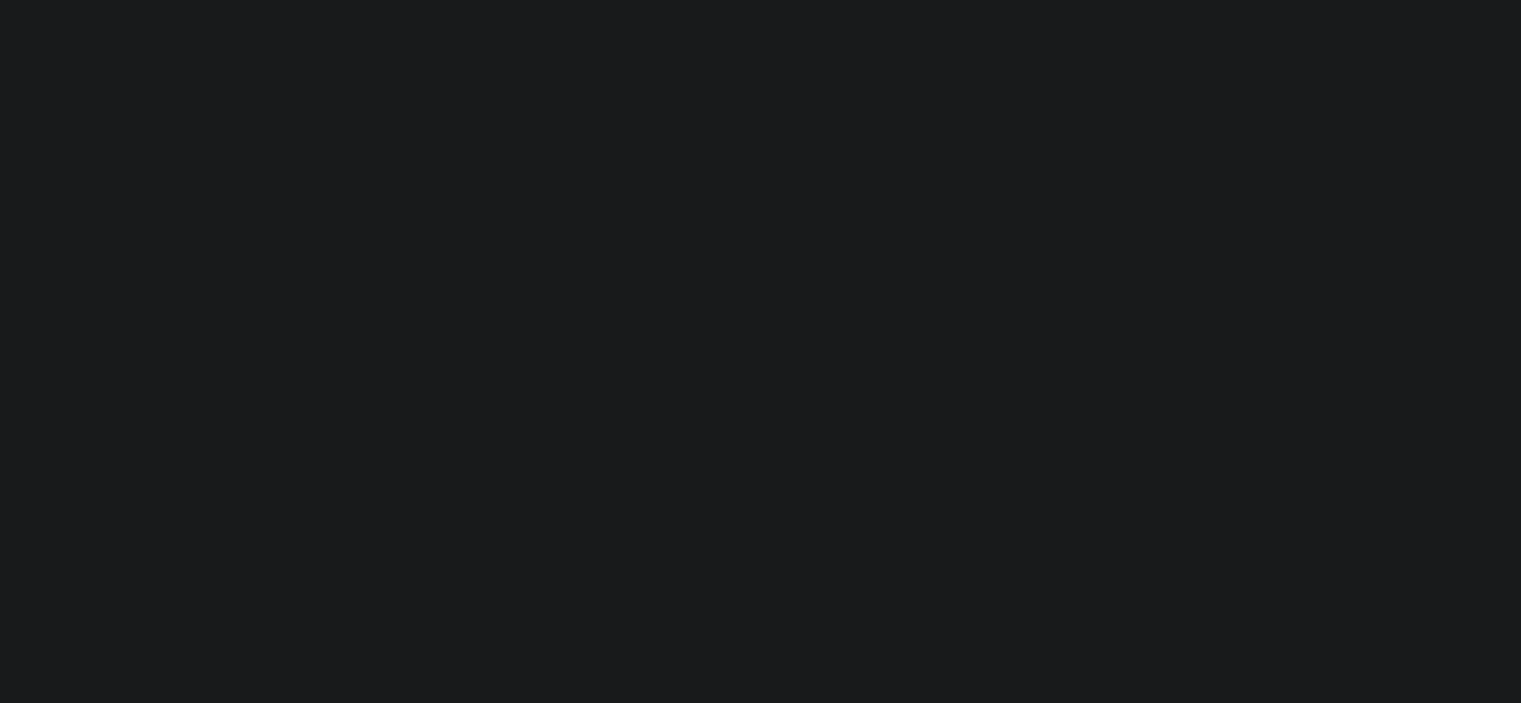 scroll, scrollTop: 0, scrollLeft: 0, axis: both 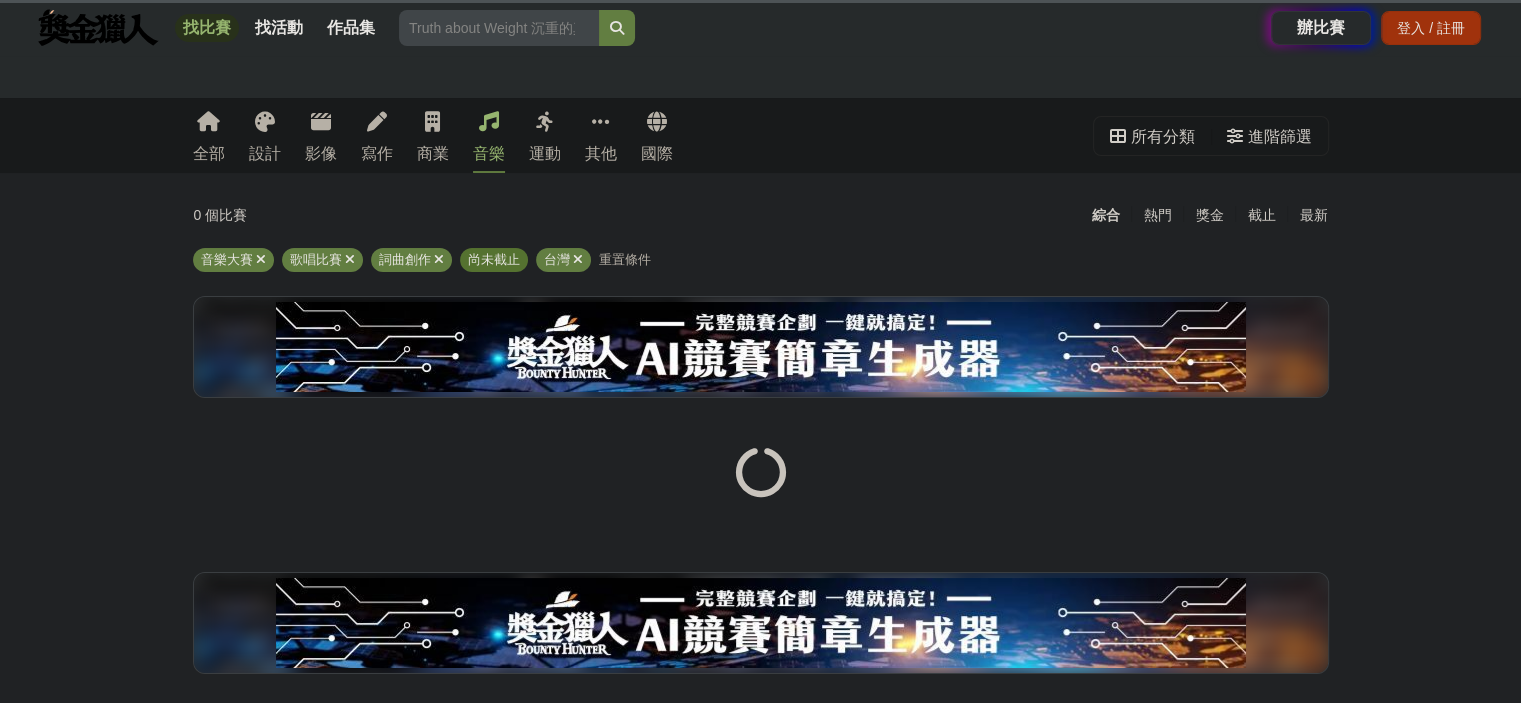 click on "尚未截止" at bounding box center (494, 259) 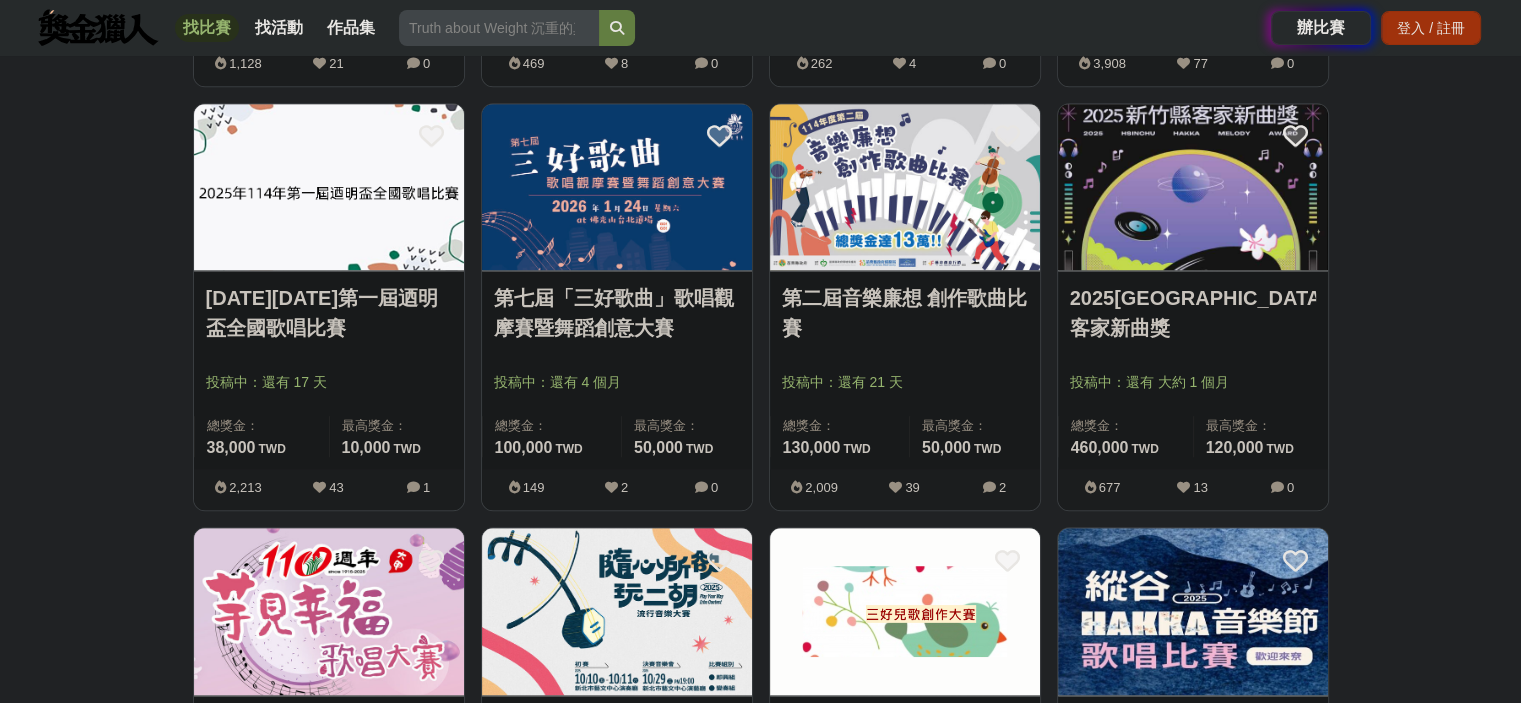 scroll, scrollTop: 2200, scrollLeft: 0, axis: vertical 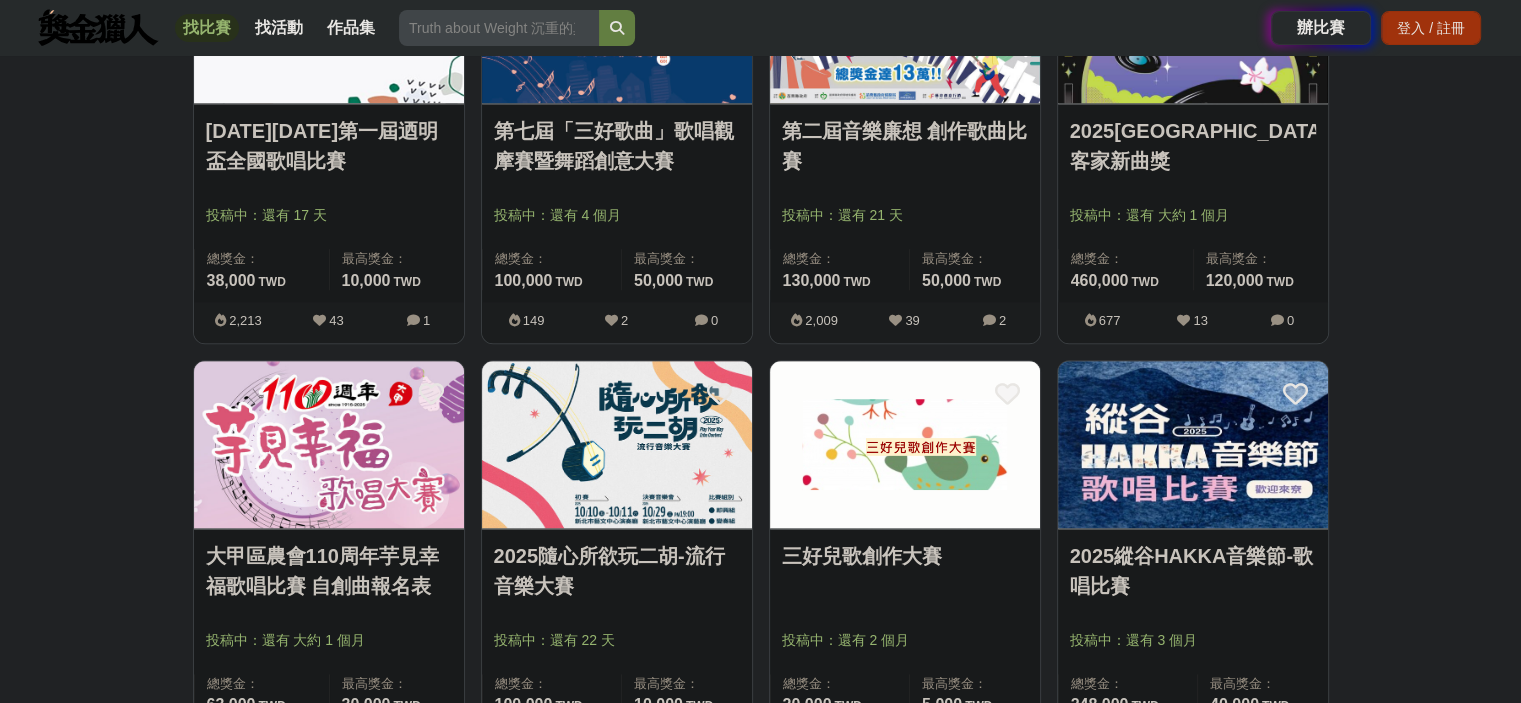 click at bounding box center [617, 444] 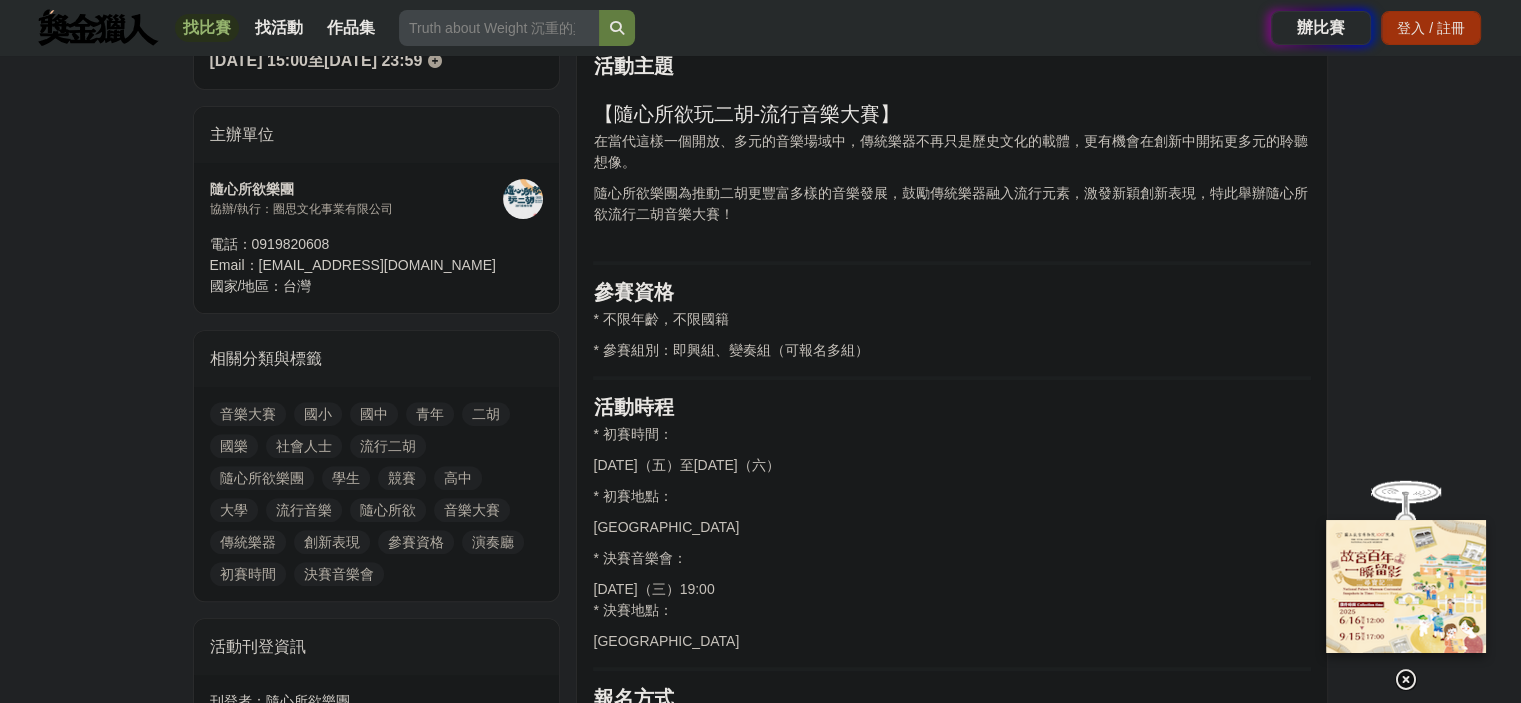 scroll, scrollTop: 800, scrollLeft: 0, axis: vertical 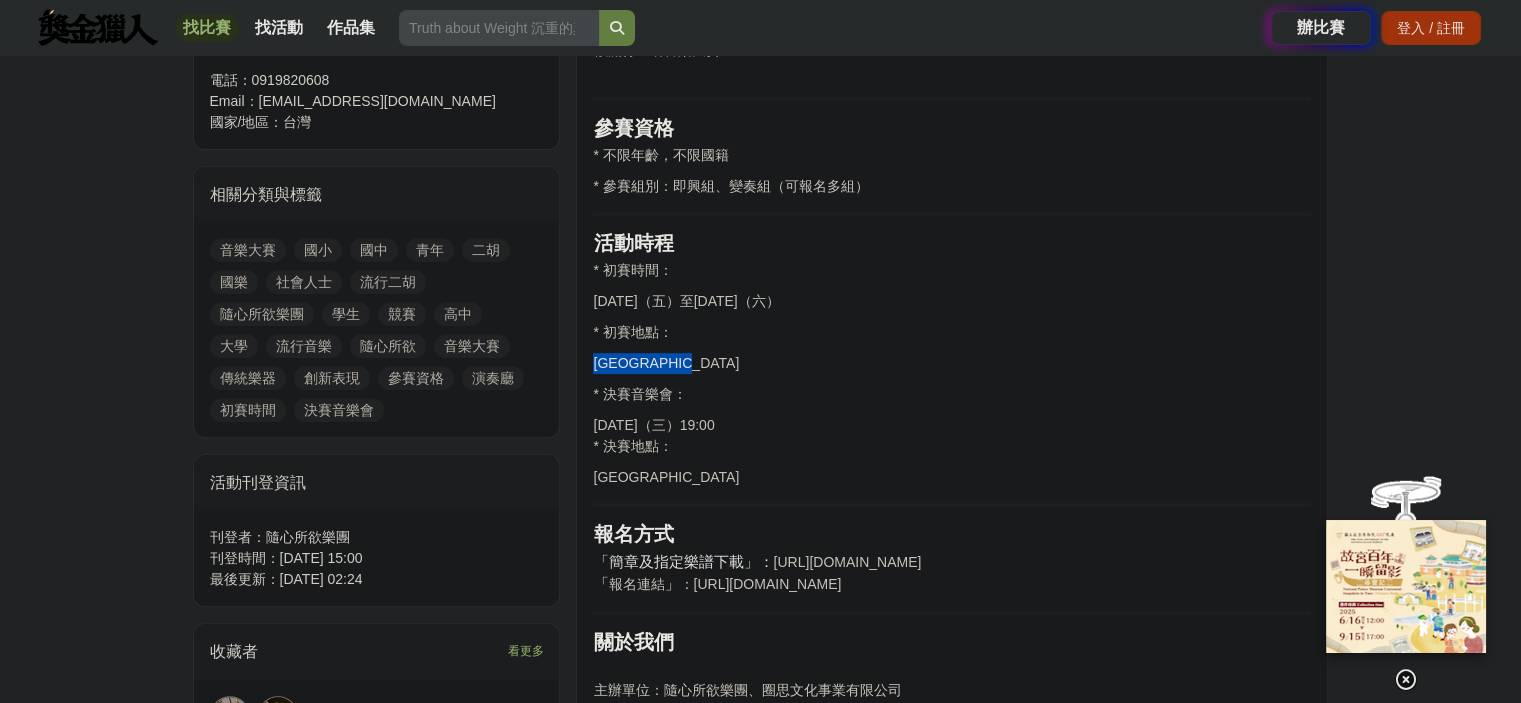 drag, startPoint x: 736, startPoint y: 364, endPoint x: 573, endPoint y: 365, distance: 163.00307 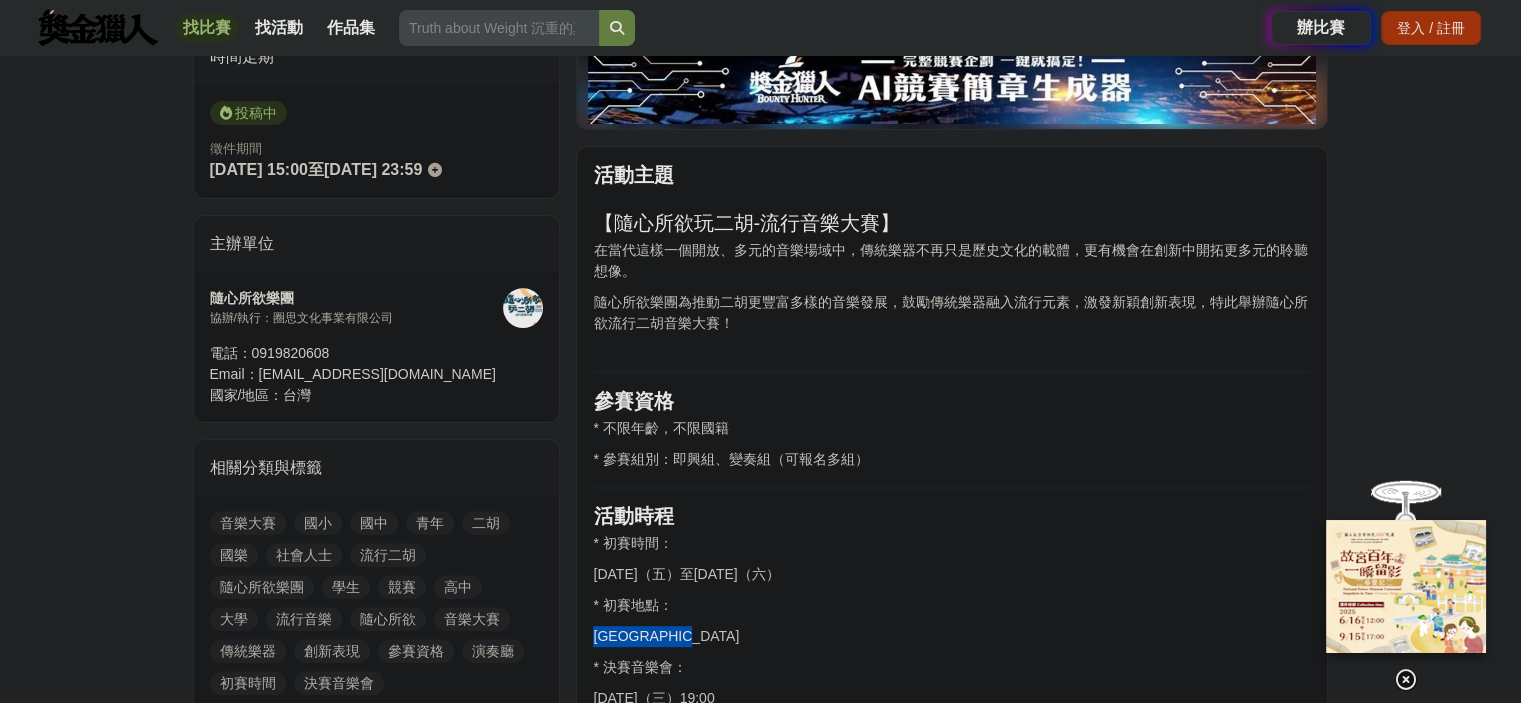 scroll, scrollTop: 500, scrollLeft: 0, axis: vertical 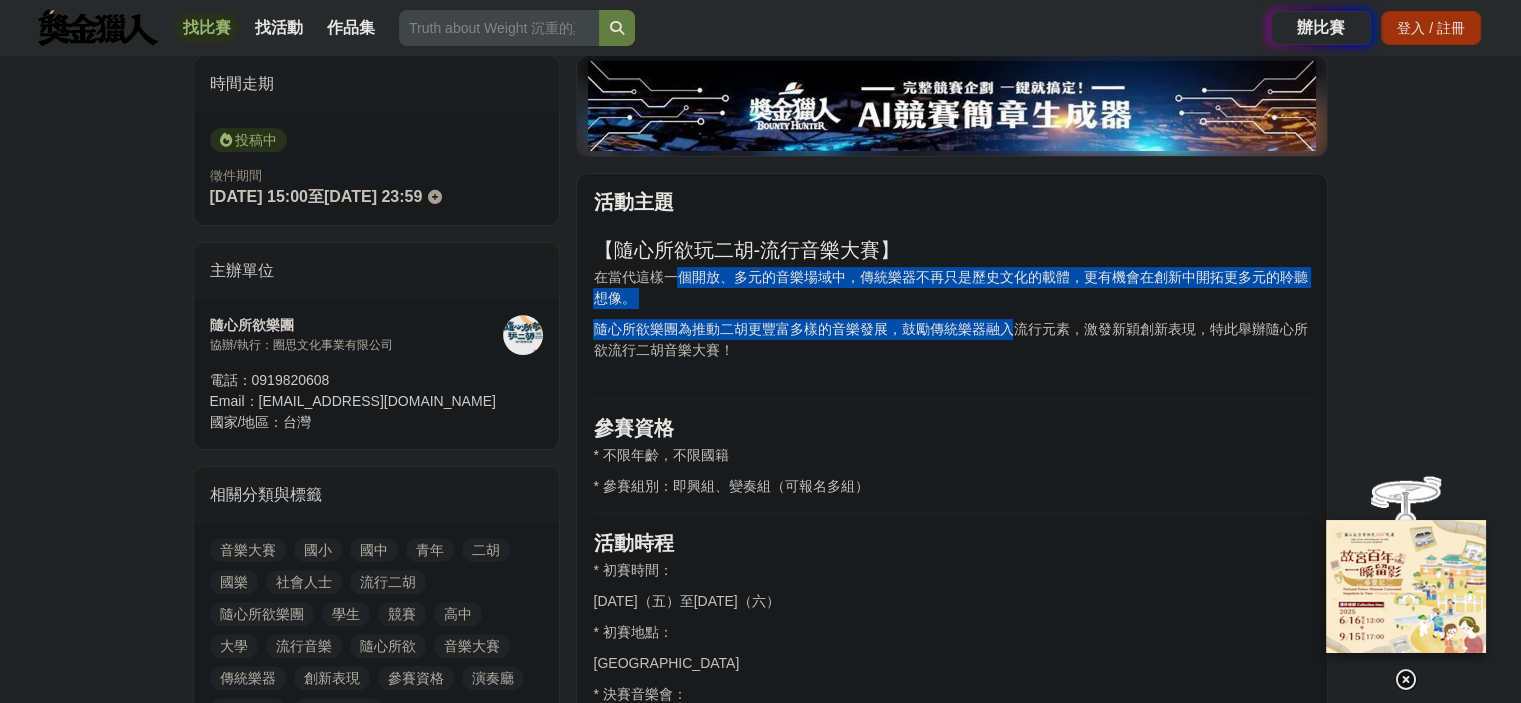 drag, startPoint x: 672, startPoint y: 275, endPoint x: 1012, endPoint y: 327, distance: 343.9535 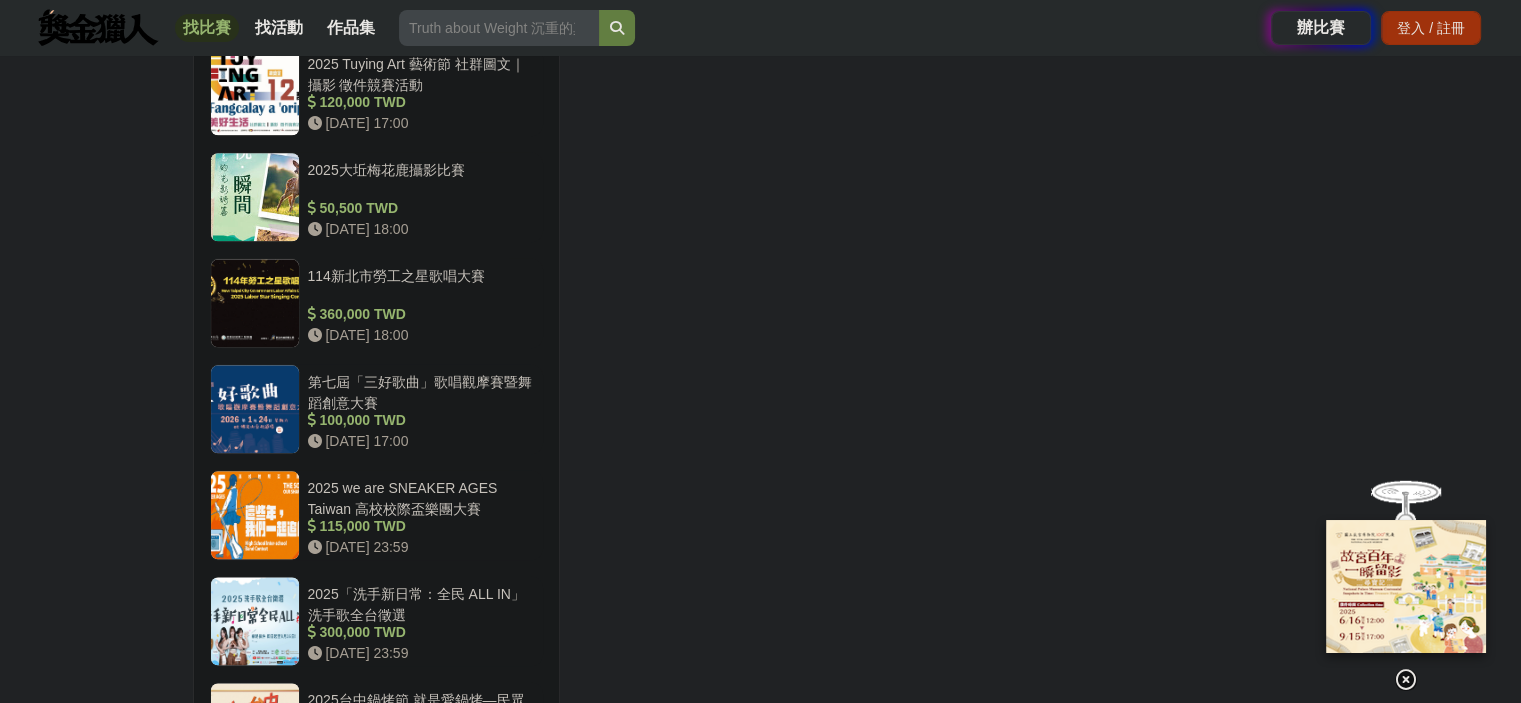 scroll, scrollTop: 2300, scrollLeft: 0, axis: vertical 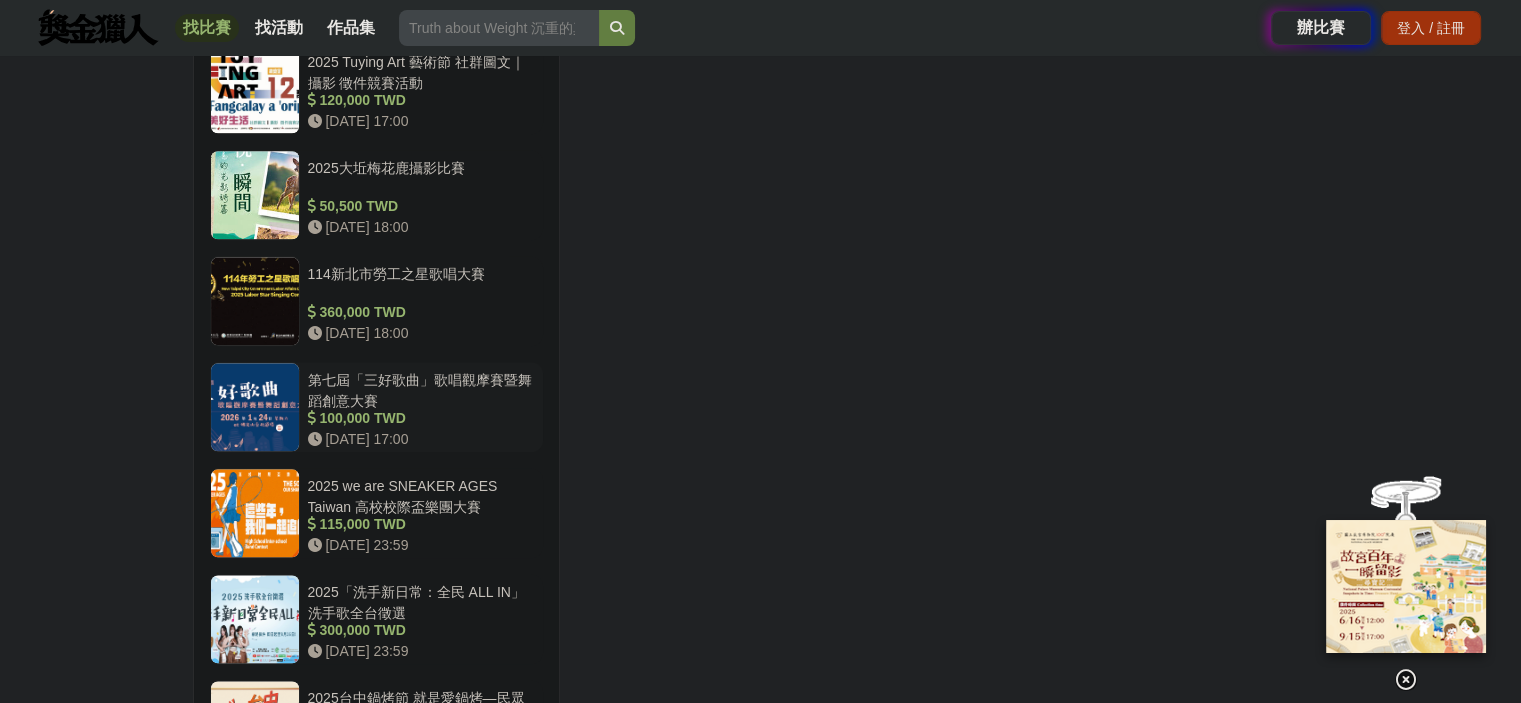 drag, startPoint x: 453, startPoint y: 265, endPoint x: 489, endPoint y: 287, distance: 42.190044 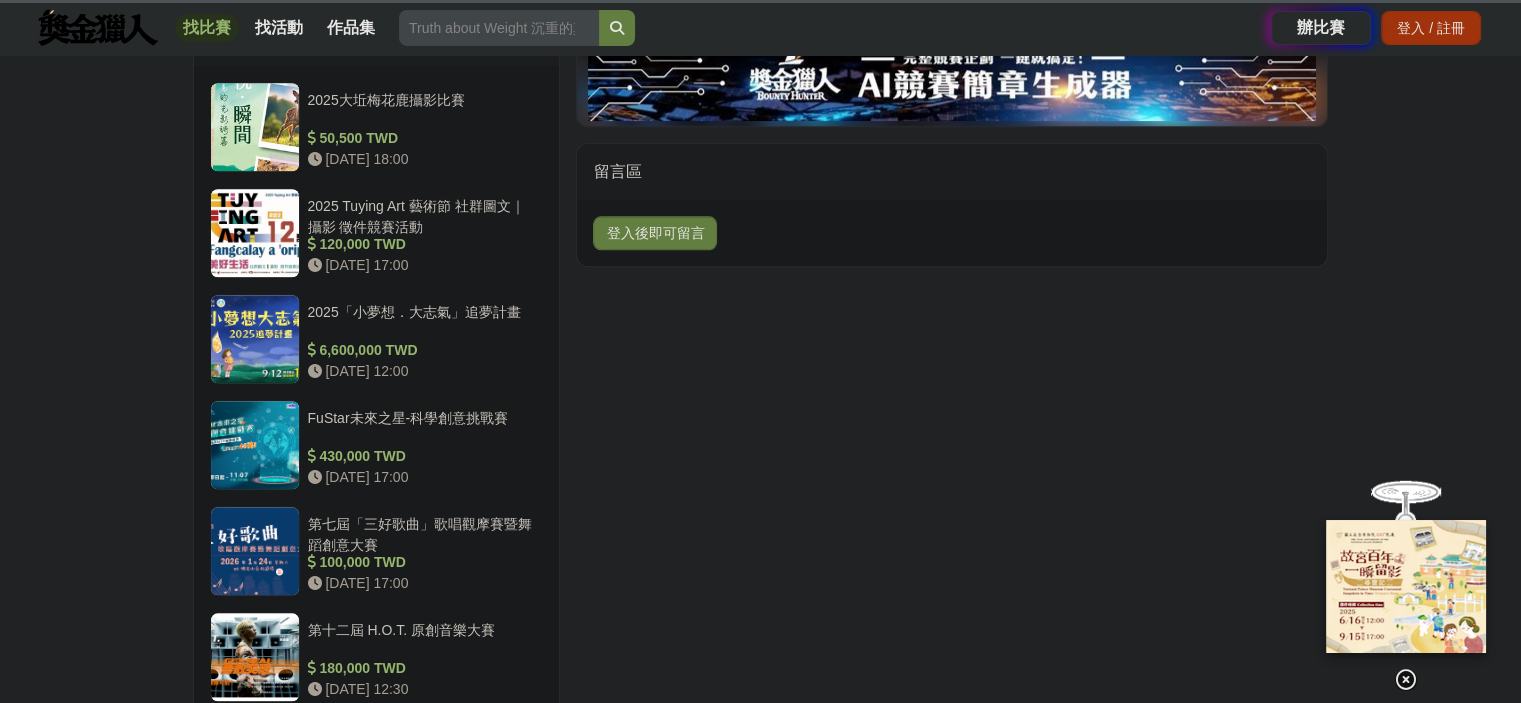 scroll, scrollTop: 1697, scrollLeft: 0, axis: vertical 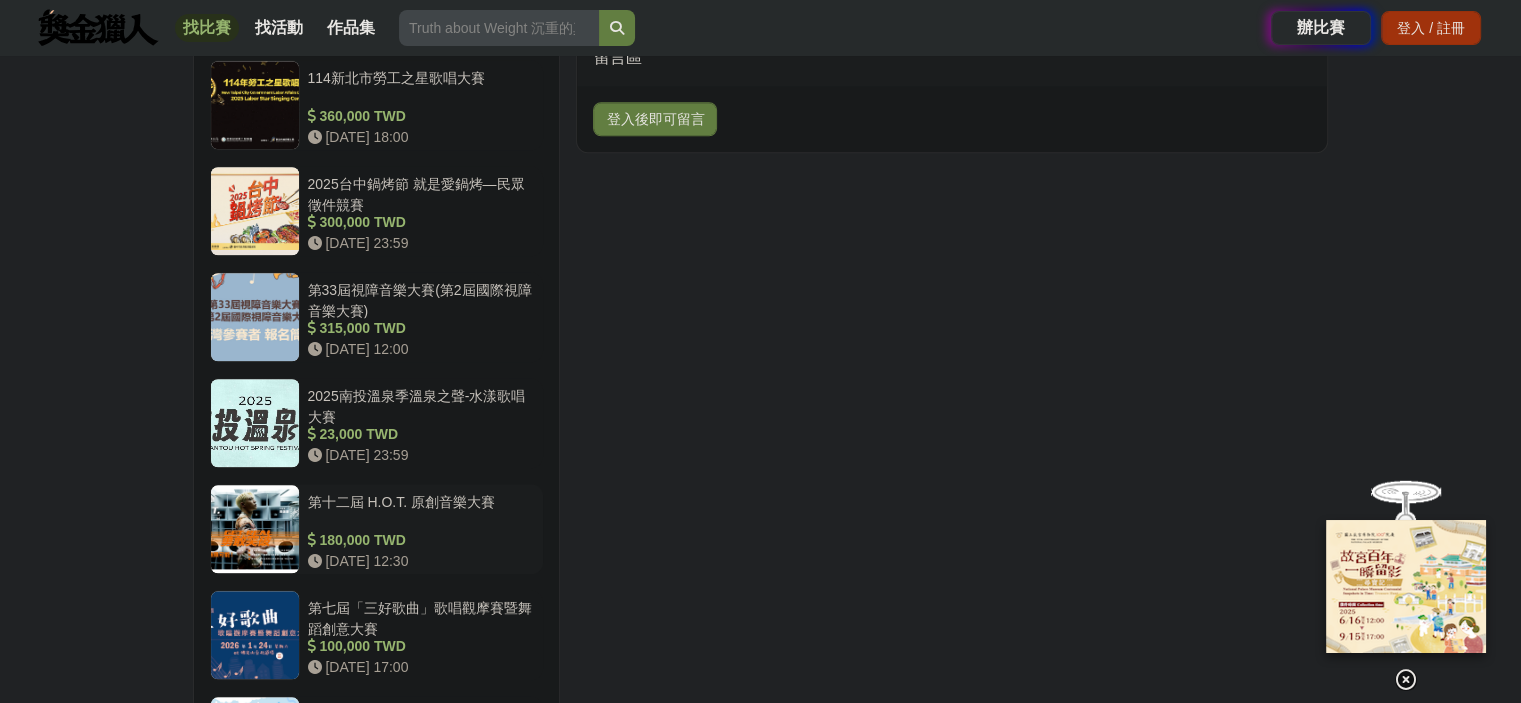 click on "第十二屆 H.O.T. 原創音樂大賽" at bounding box center [422, 511] 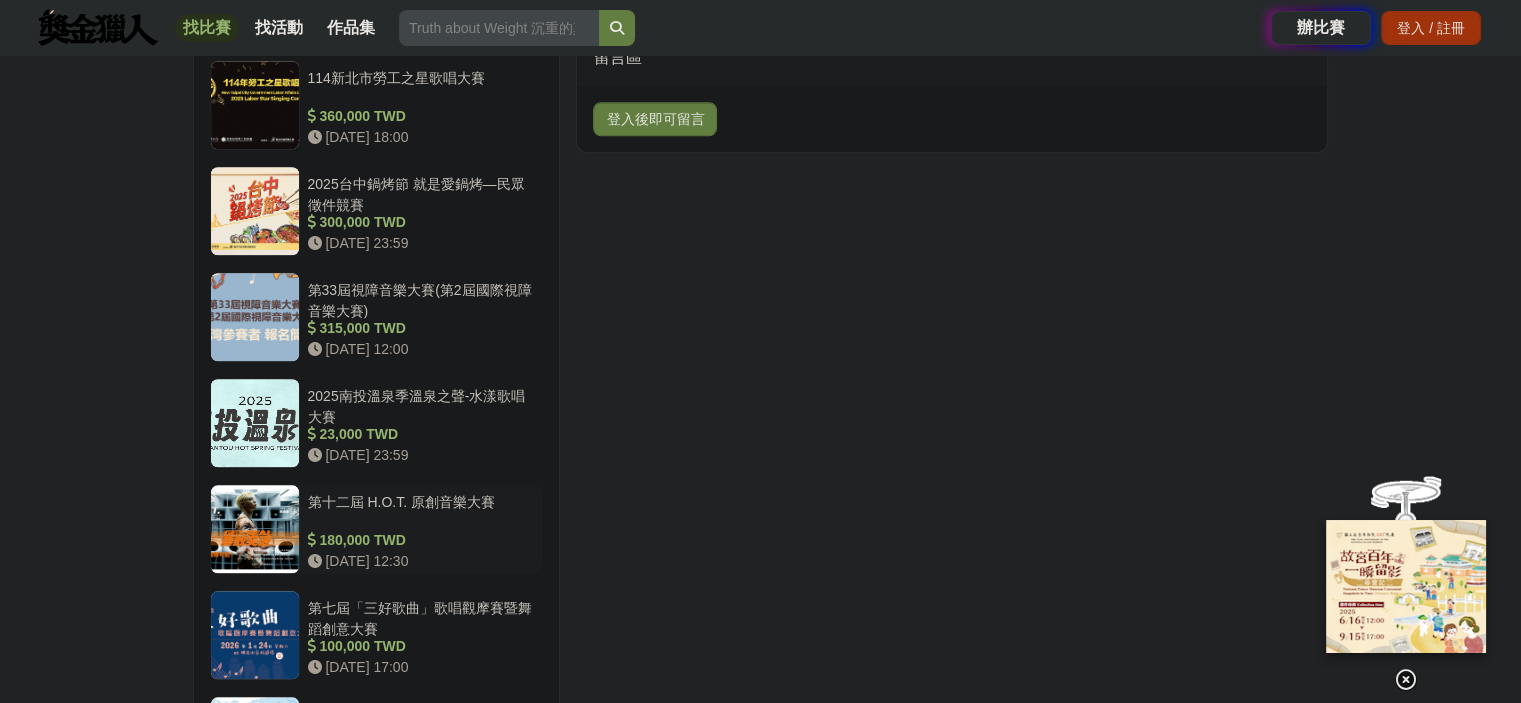 scroll, scrollTop: 1995, scrollLeft: 0, axis: vertical 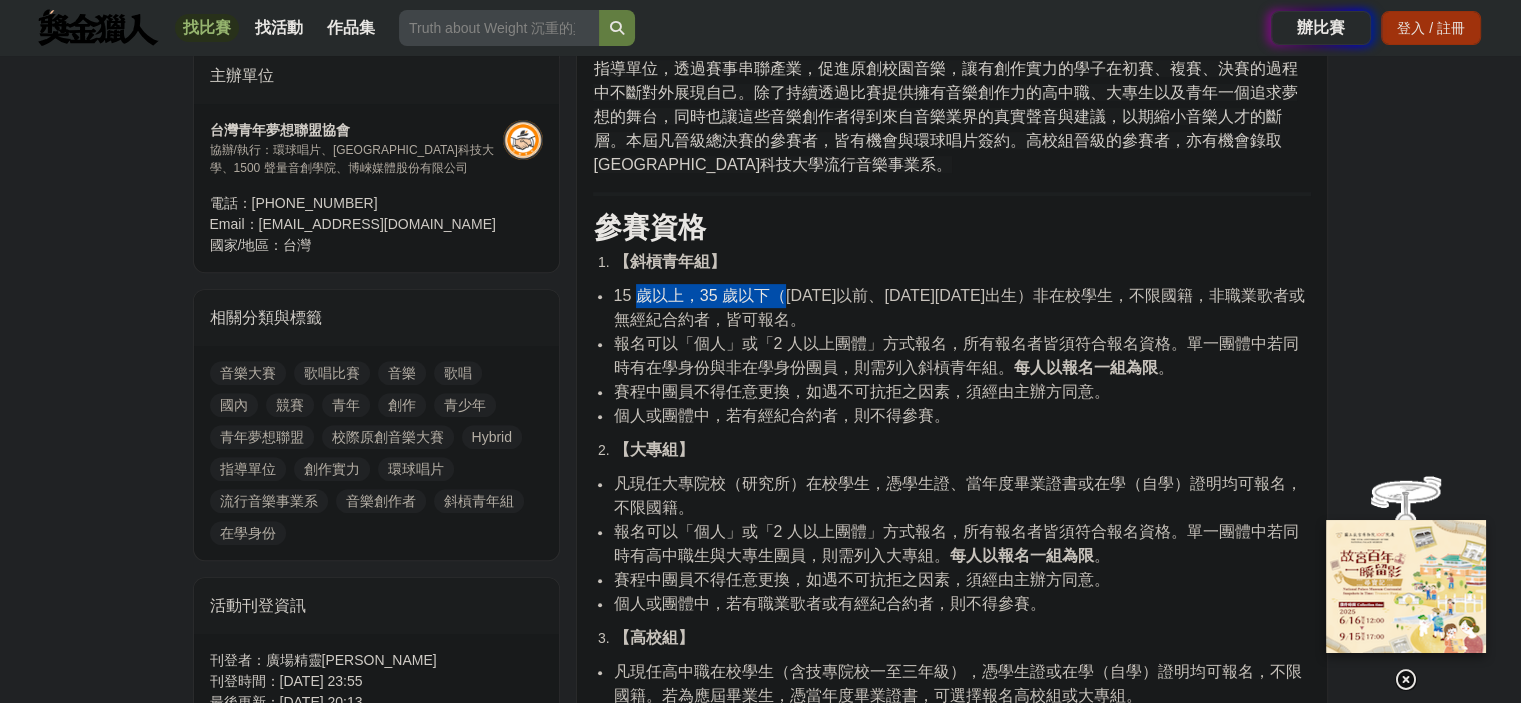 drag, startPoint x: 632, startPoint y: 299, endPoint x: 779, endPoint y: 300, distance: 147.0034 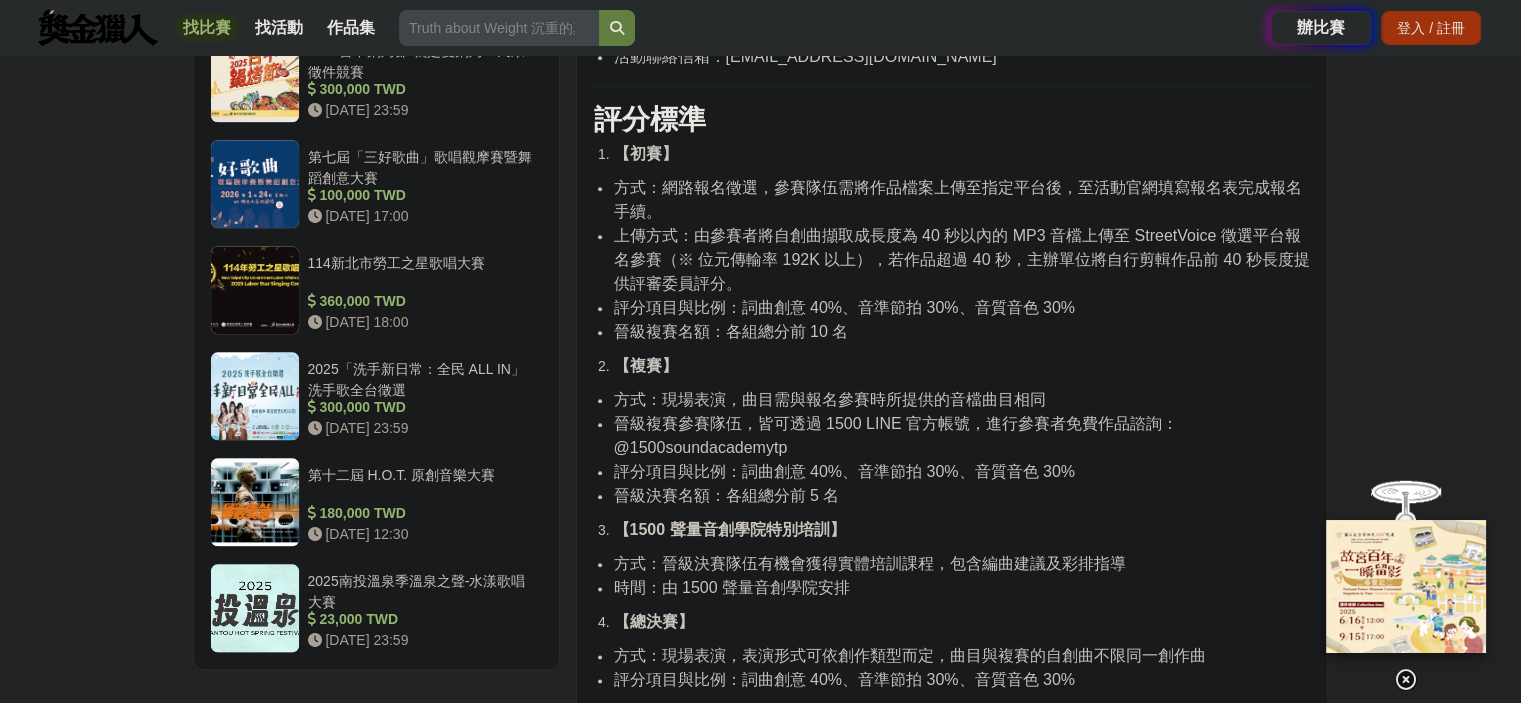 scroll, scrollTop: 2295, scrollLeft: 0, axis: vertical 